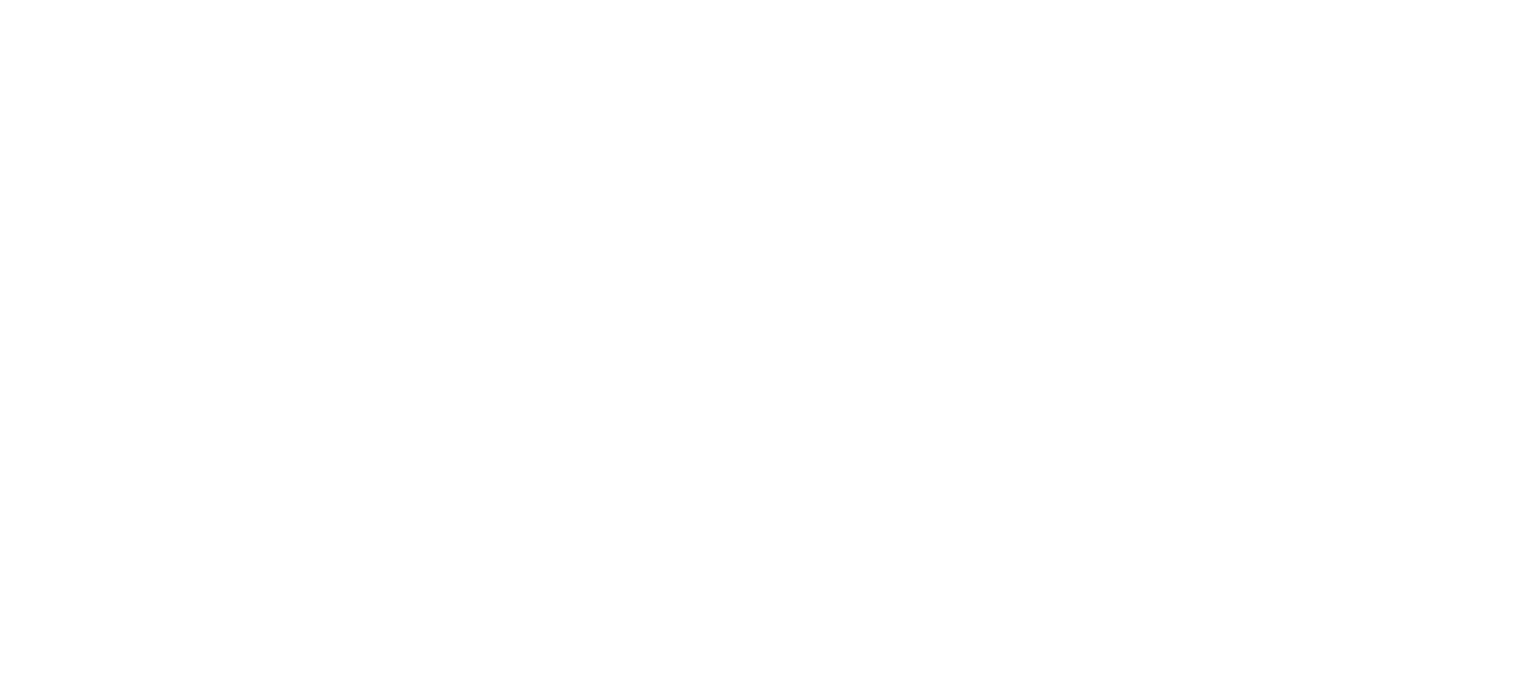 scroll, scrollTop: 0, scrollLeft: 0, axis: both 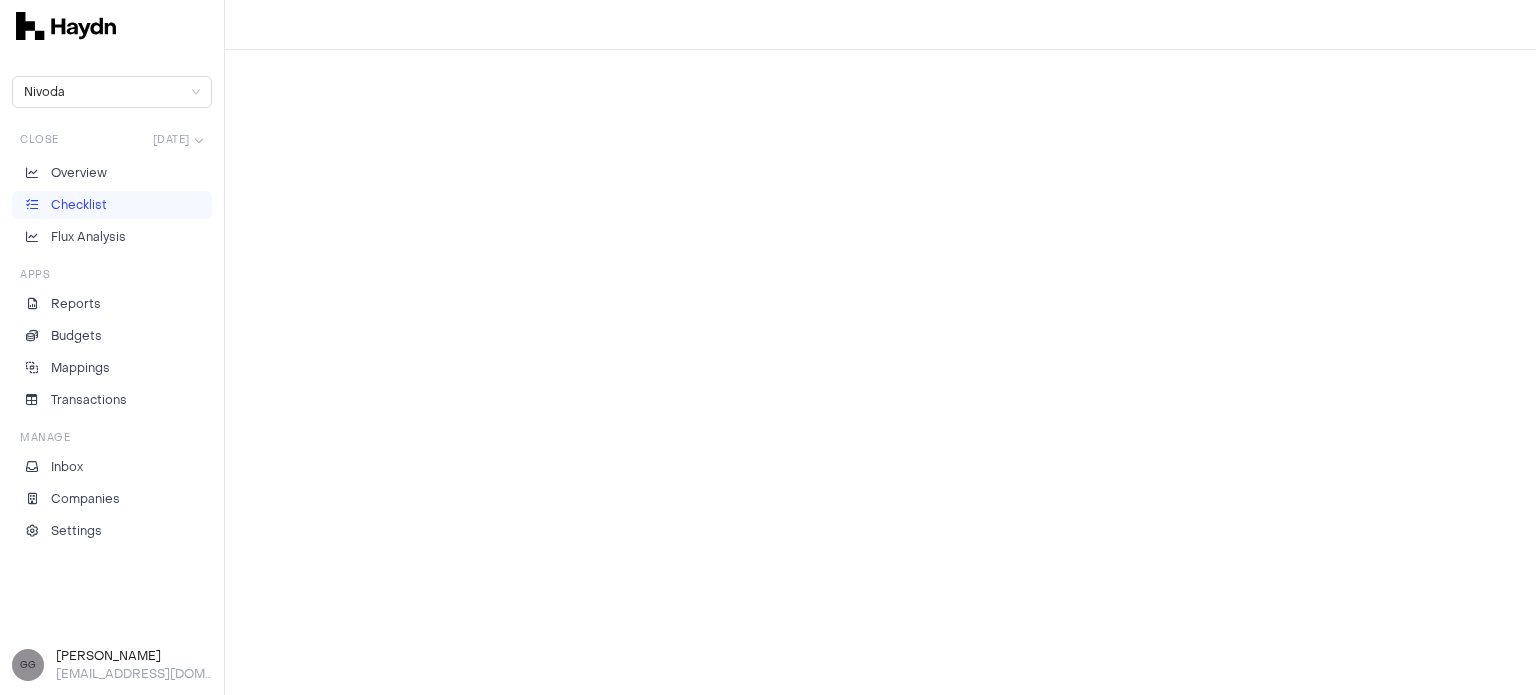 click on "Checklist" at bounding box center [112, 205] 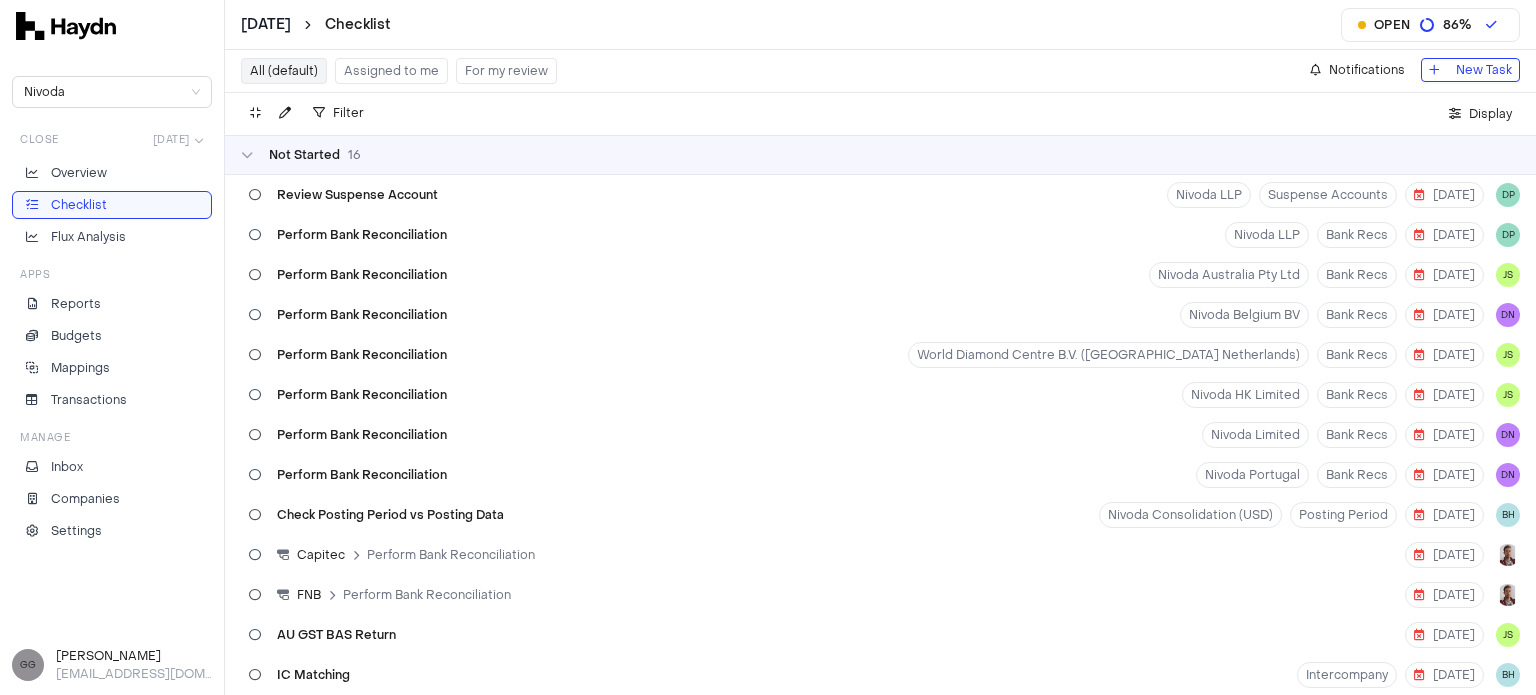 click on "Assigned to me" at bounding box center (391, 71) 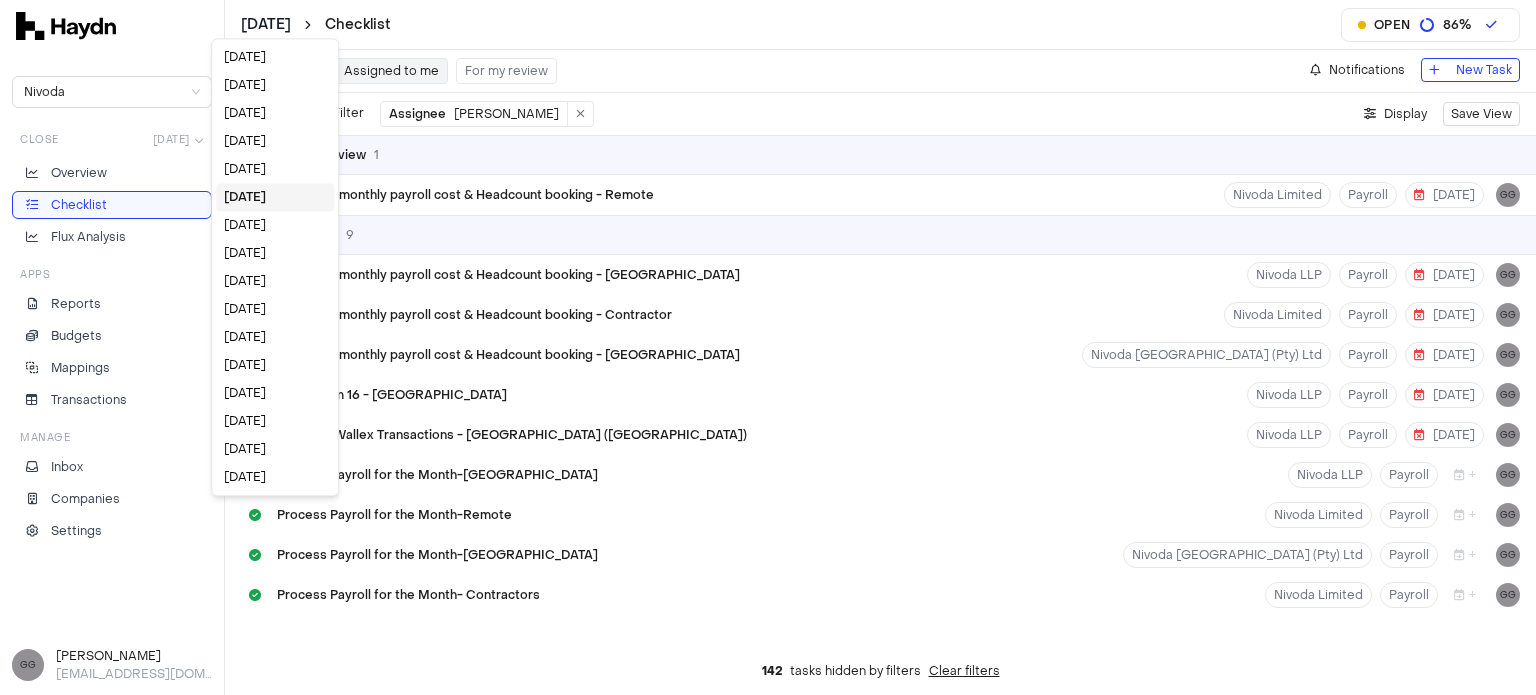 click on "[DATE] Checklist Open 86 % Nivoda Close [DATE] Overview Checklist Flux Analysis Apps Reports Budgets Mappings Transactions Manage Inbox Companies Settings GG [PERSON_NAME] [EMAIL_ADDRESS][DOMAIN_NAME] All   (default) Assigned to me   For my review   Notifications New Task Filter Assignee [PERSON_NAME] . Display Save View Pending Review 1 Close the monthly payroll cost & Headcount booking - Remote Nivoda Limited Payroll [DATE] GG Completed 9 Close the monthly payroll cost & Headcount booking - [GEOGRAPHIC_DATA] Nivoda LLP Payroll [DATE] GG Close the monthly payroll cost & Headcount booking - Contractor Nivoda Limited Payroll [DATE] GG Close the monthly payroll cost & Headcount booking - SouthAfrica Nivoda [GEOGRAPHIC_DATA] (Pty) Ltd Payroll [DATE] GG Issue Form 16 - [GEOGRAPHIC_DATA]  Nivoda LLP Payroll [DATE] GG Close AirWallex Transactions  - [GEOGRAPHIC_DATA] ([GEOGRAPHIC_DATA]) Nivoda LLP Payroll [DATE] GG Process Payroll for the Month-[GEOGRAPHIC_DATA] Nivoda LLP Payroll + GG Process Payroll for the Month-Remote Nivoda Limited Payroll + GG Payroll + GG Payroll + GG" at bounding box center (768, 347) 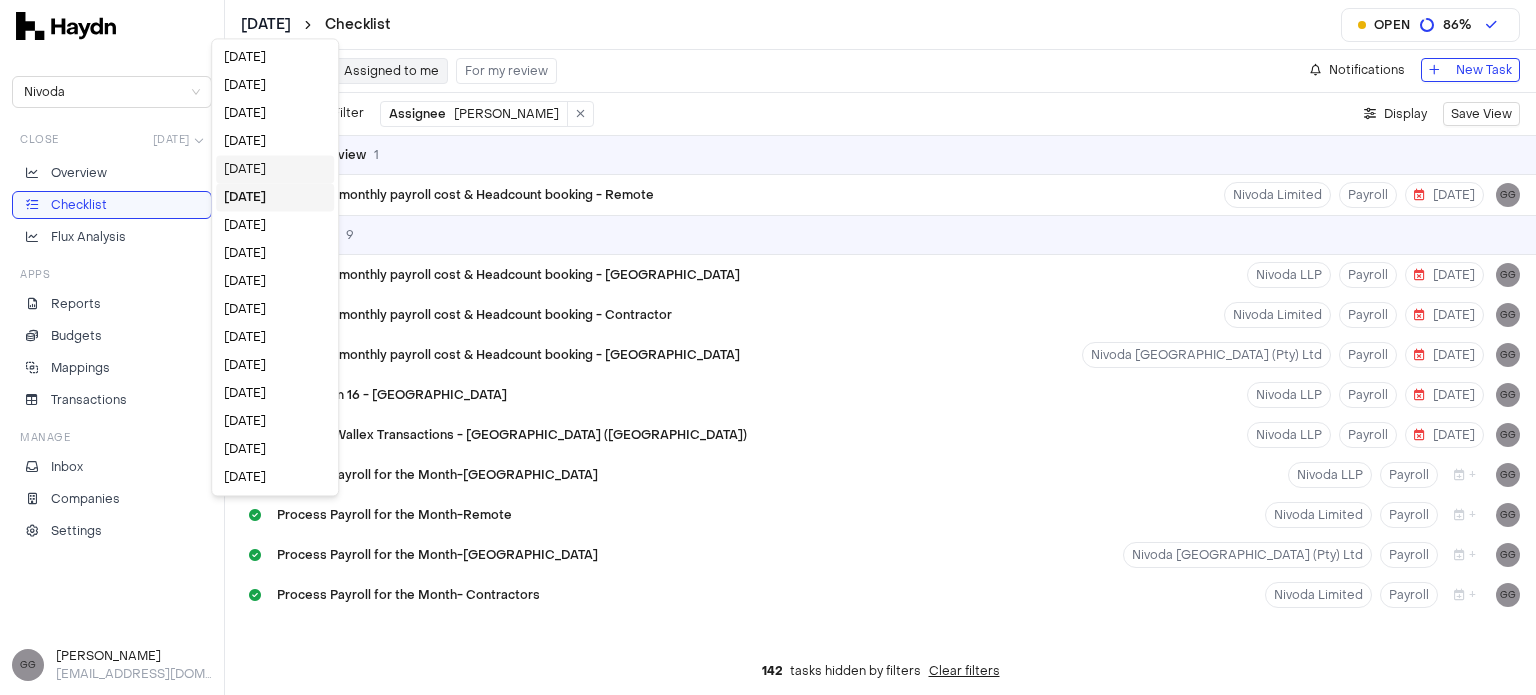 click on "[DATE]" at bounding box center (275, 169) 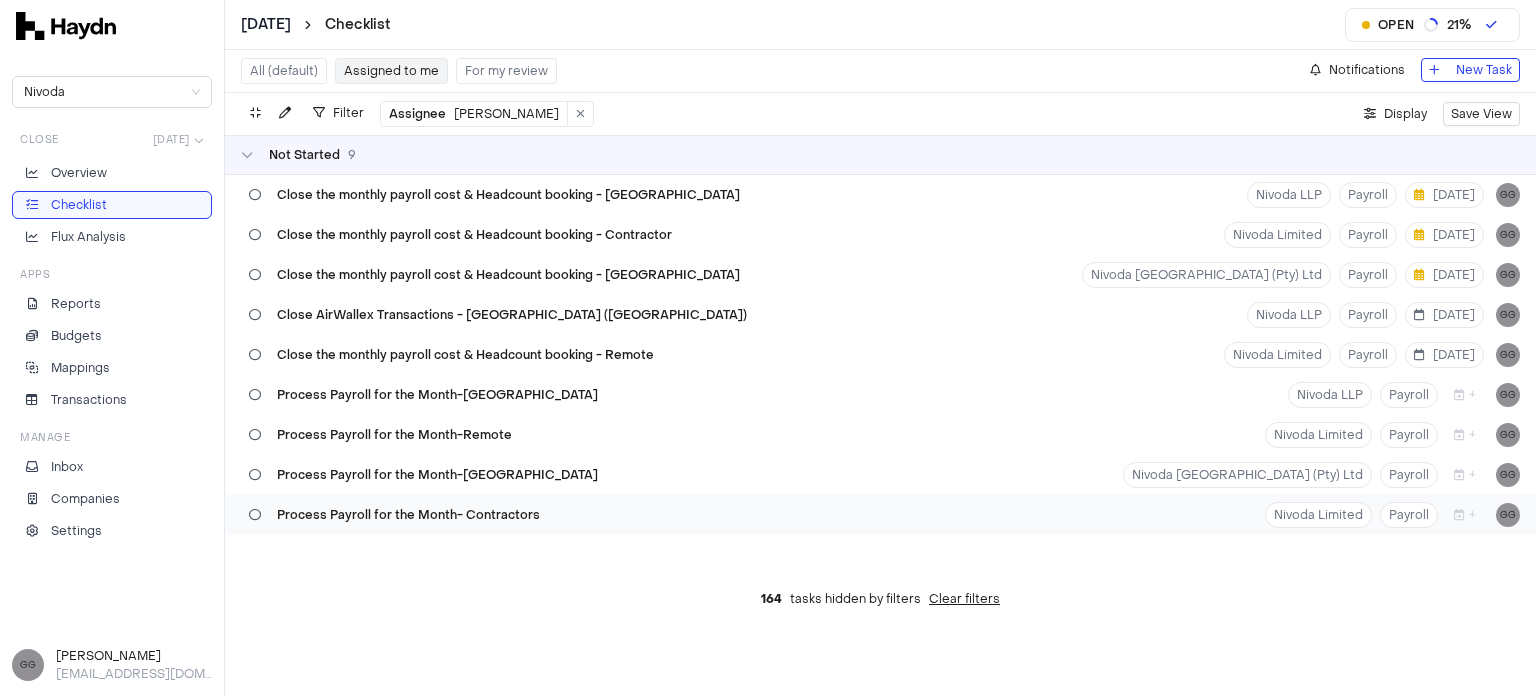 click on "Process Payroll for the Month- Contractors" at bounding box center (408, 515) 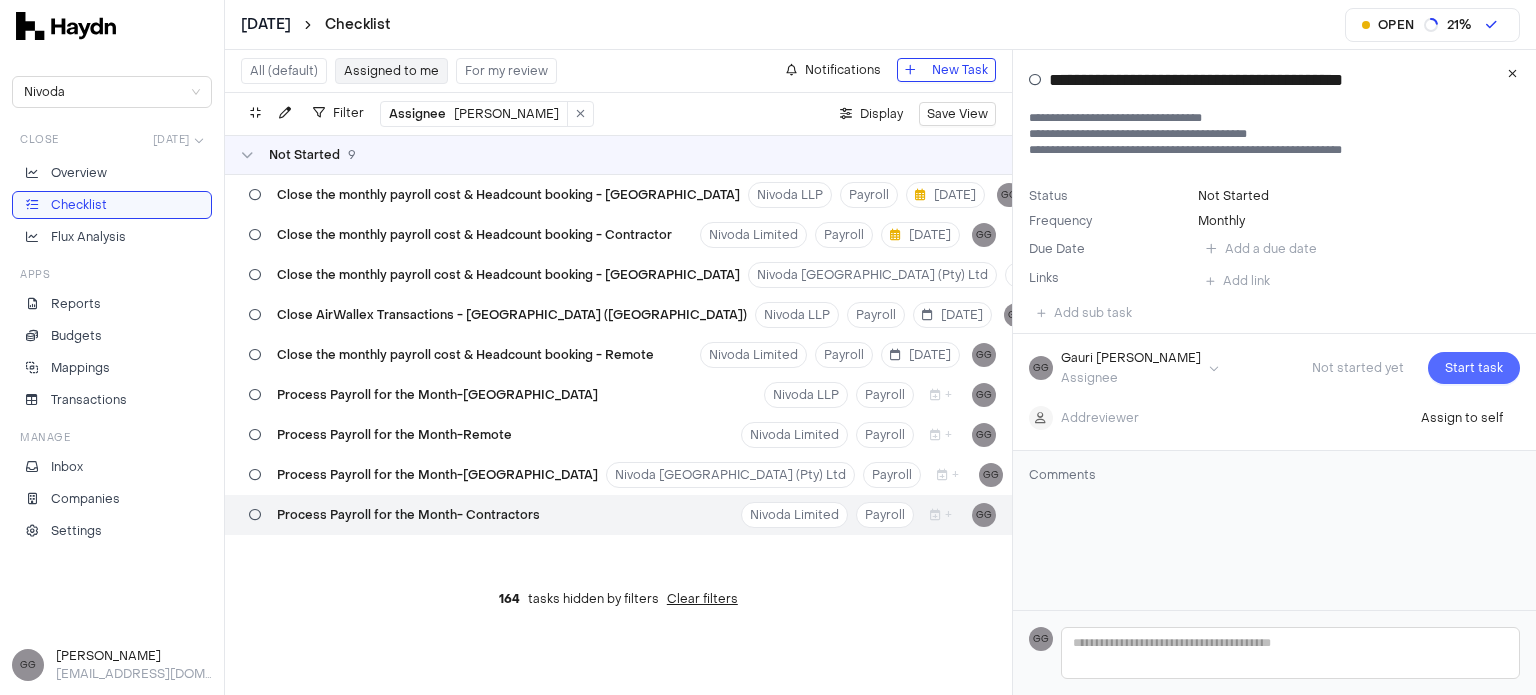 click on "Start task" at bounding box center [1474, 368] 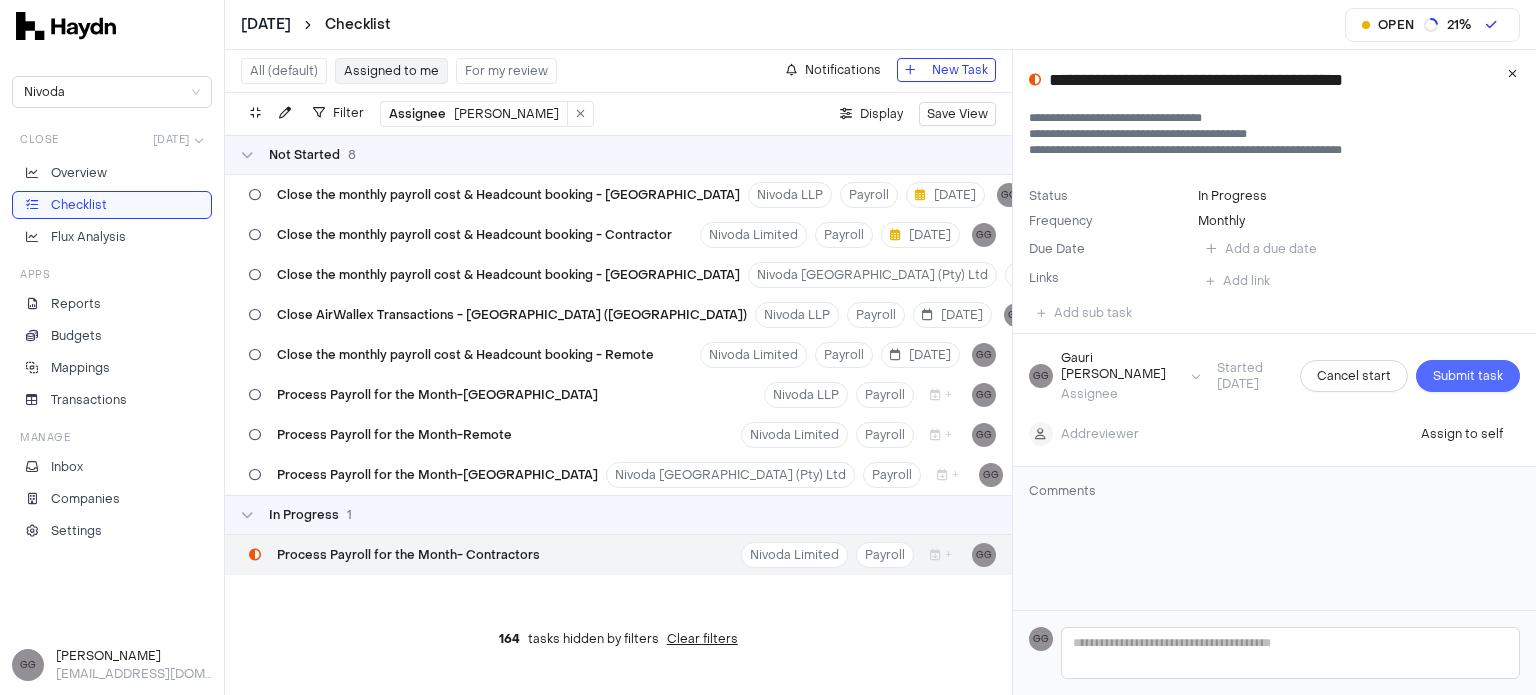 click on "Submit task" at bounding box center (1468, 376) 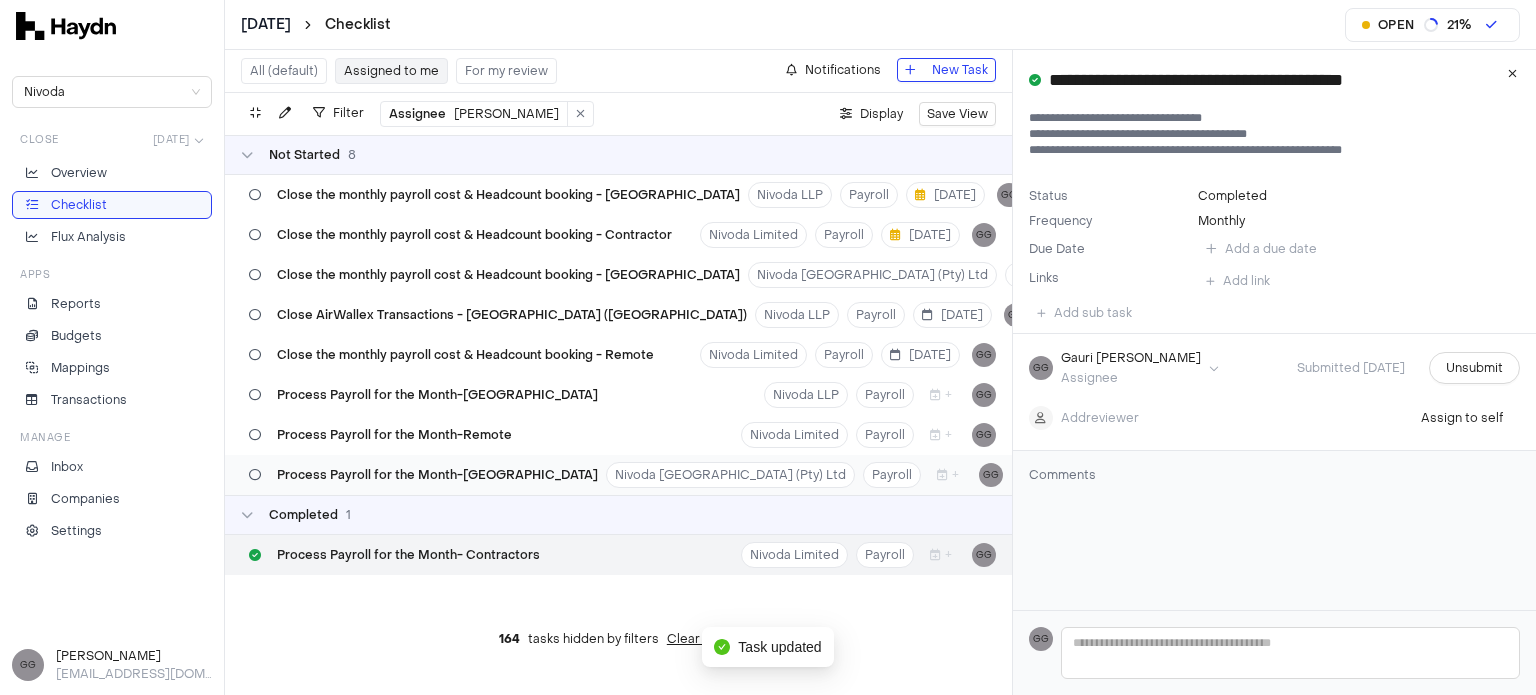 click at bounding box center (255, 475) 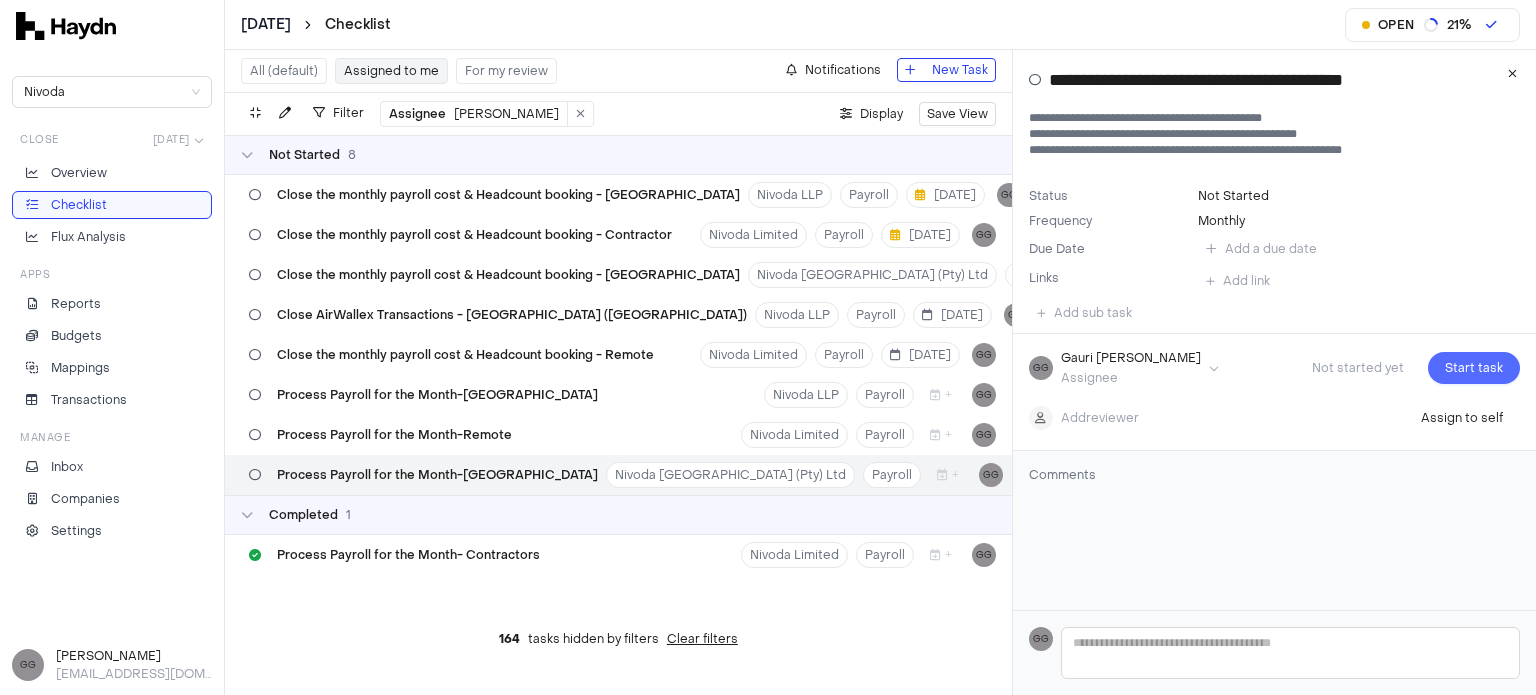 click on "Start task" at bounding box center [1474, 368] 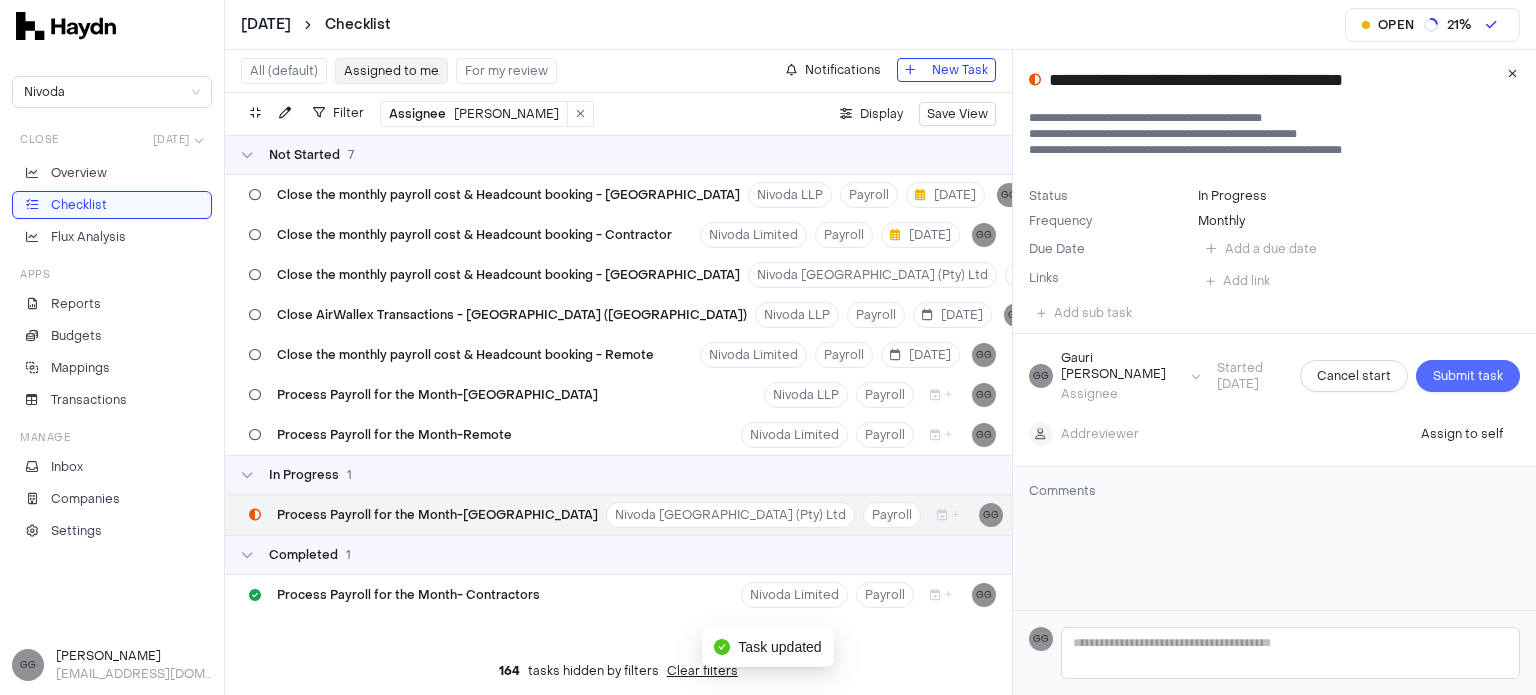 click on "Submit task" at bounding box center [1468, 376] 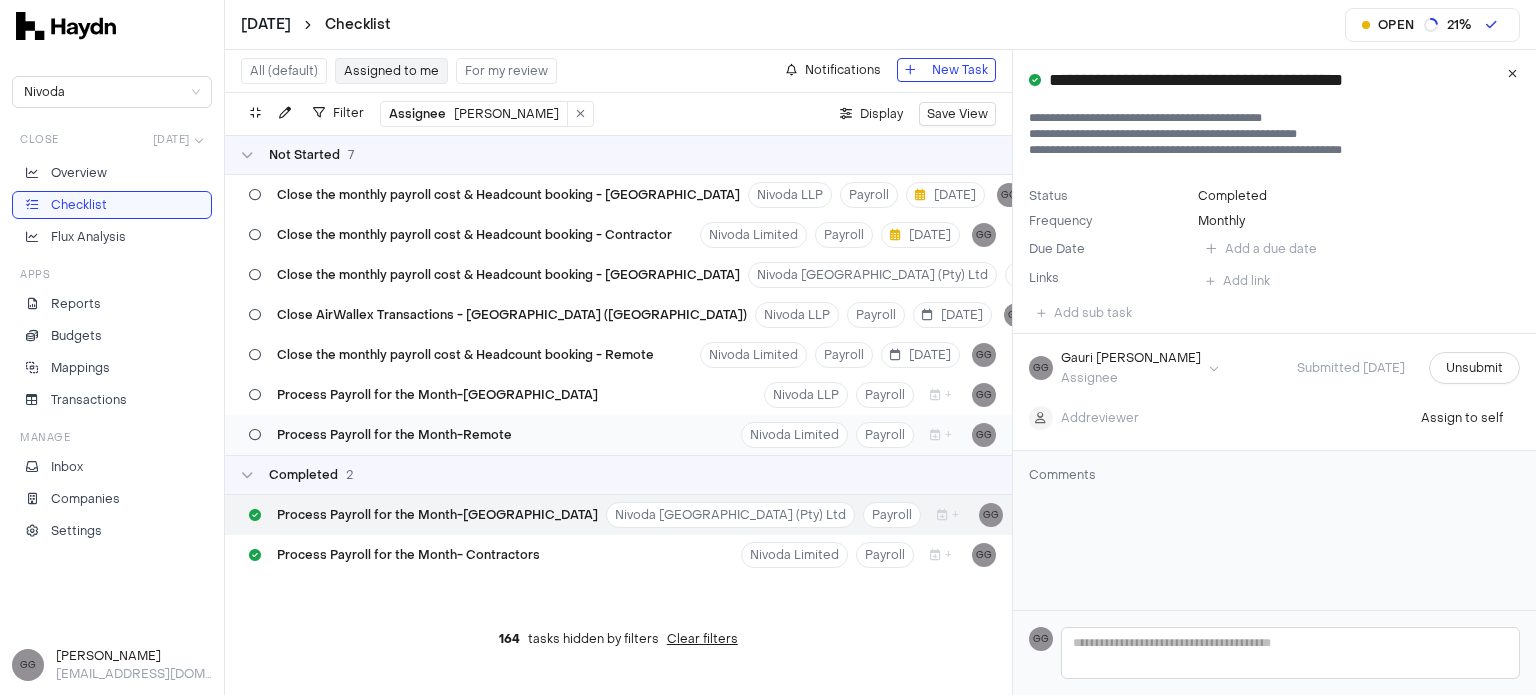 click on "Process Payroll for the Month-Remote" at bounding box center [394, 435] 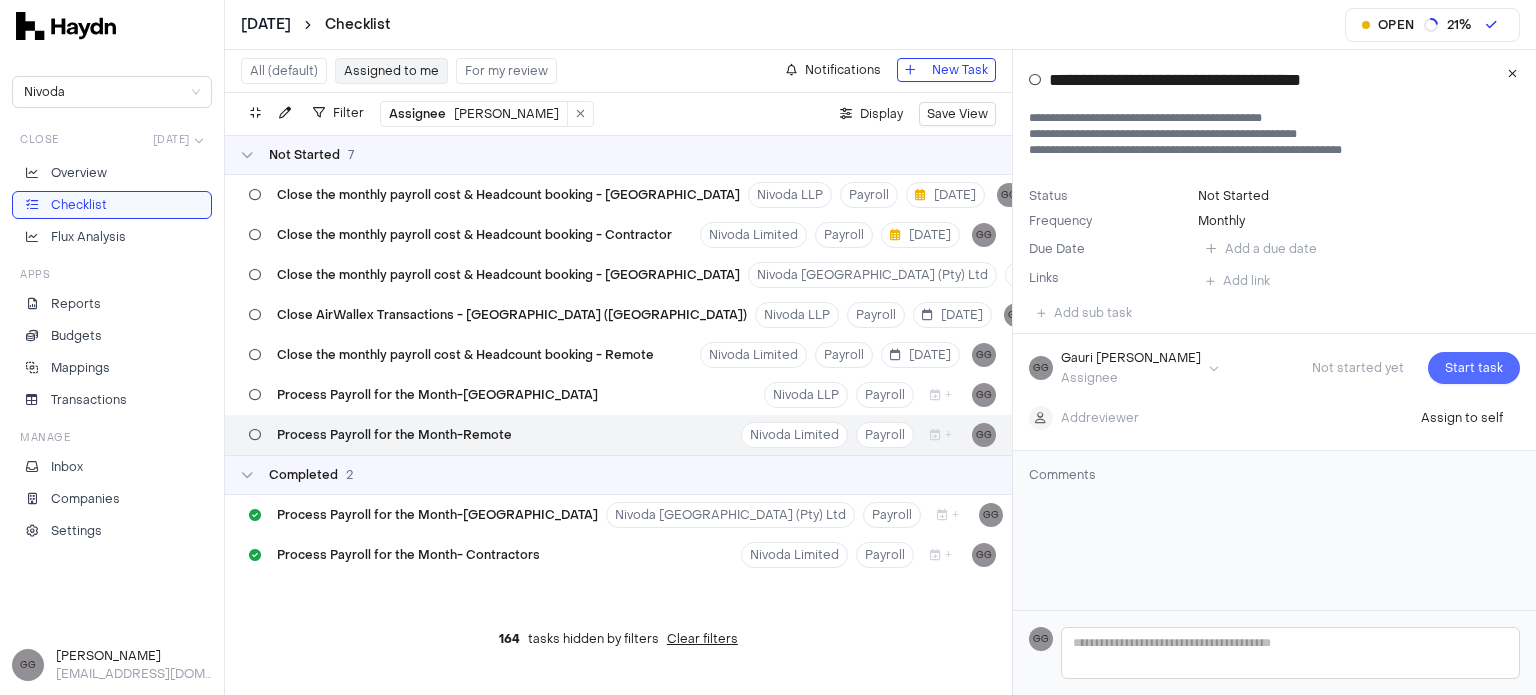 click on "Start task" at bounding box center (1474, 368) 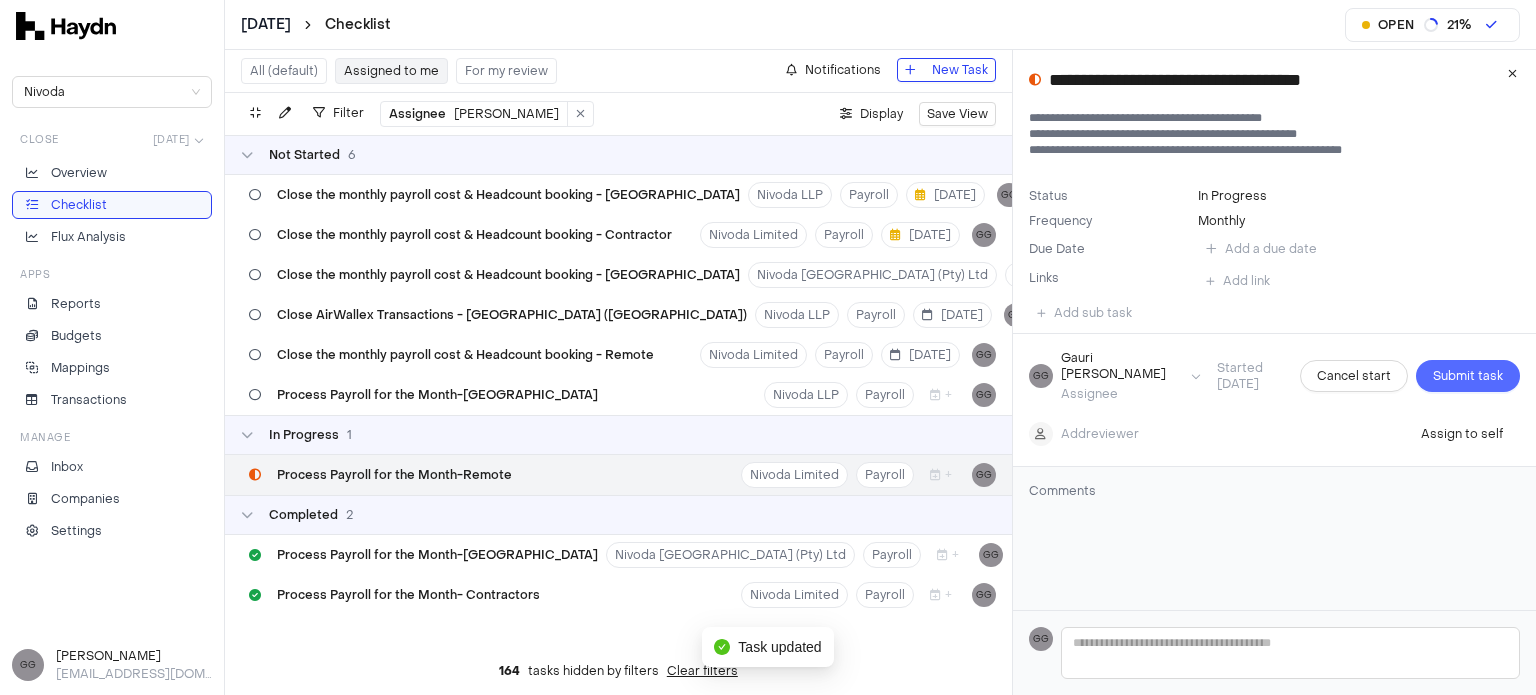 click on "Submit task" at bounding box center (1468, 376) 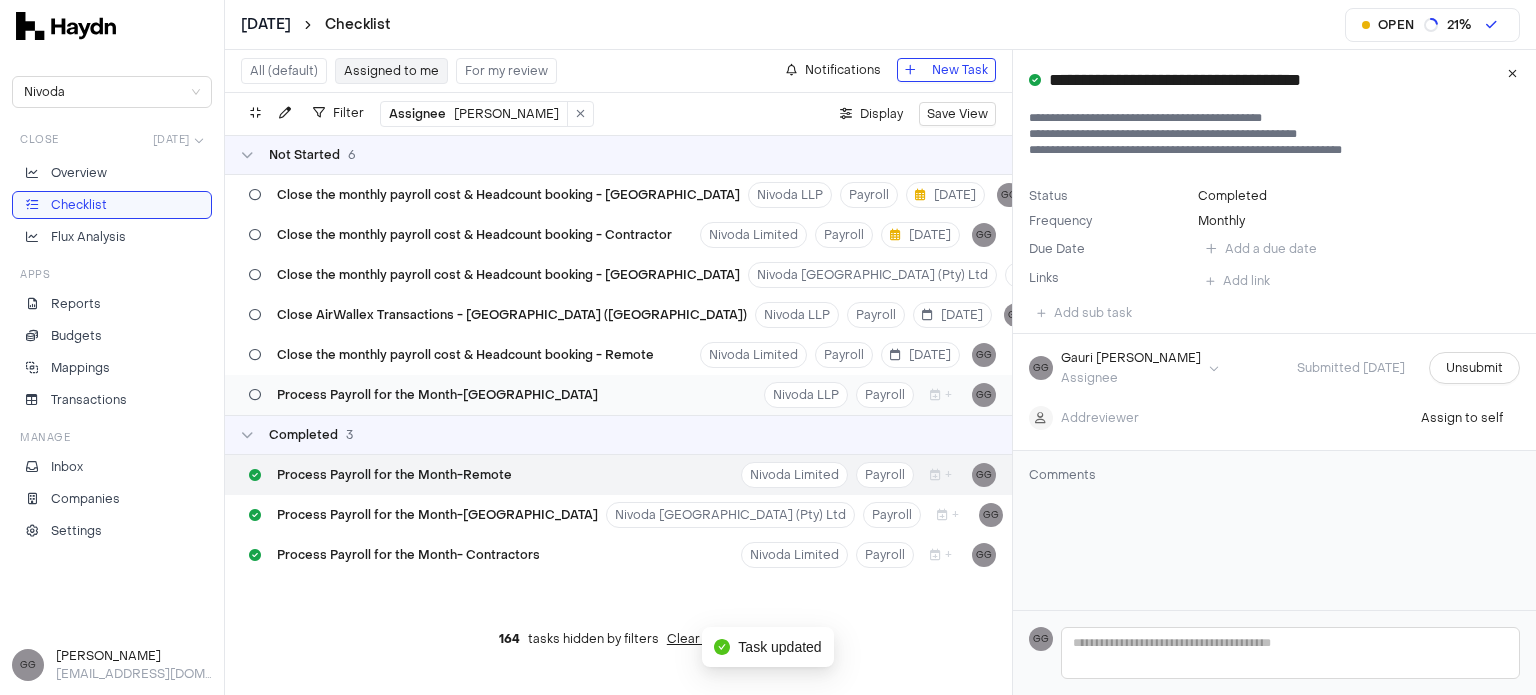 click on "Process Payroll for the Month-[GEOGRAPHIC_DATA]" at bounding box center [437, 395] 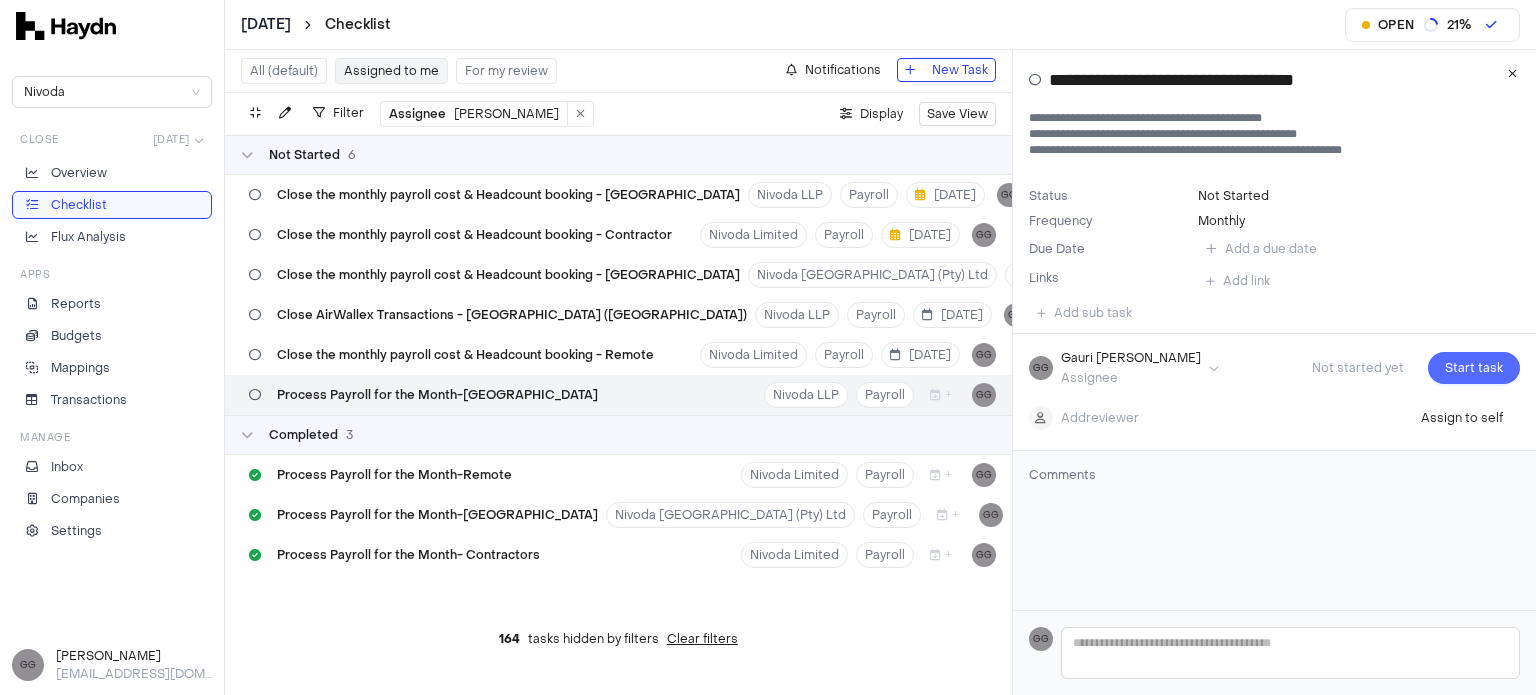 click on "Start task" at bounding box center [1474, 368] 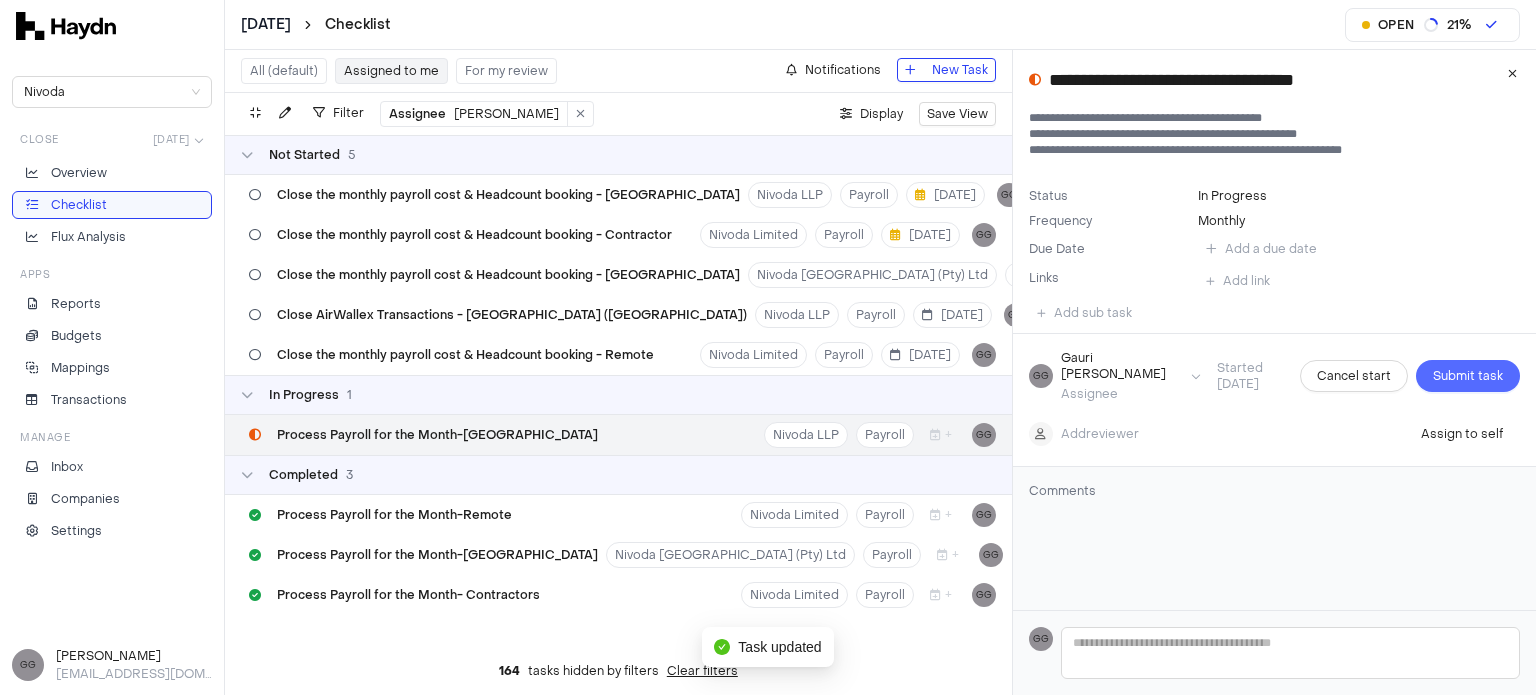 click on "Submit task" at bounding box center [1468, 376] 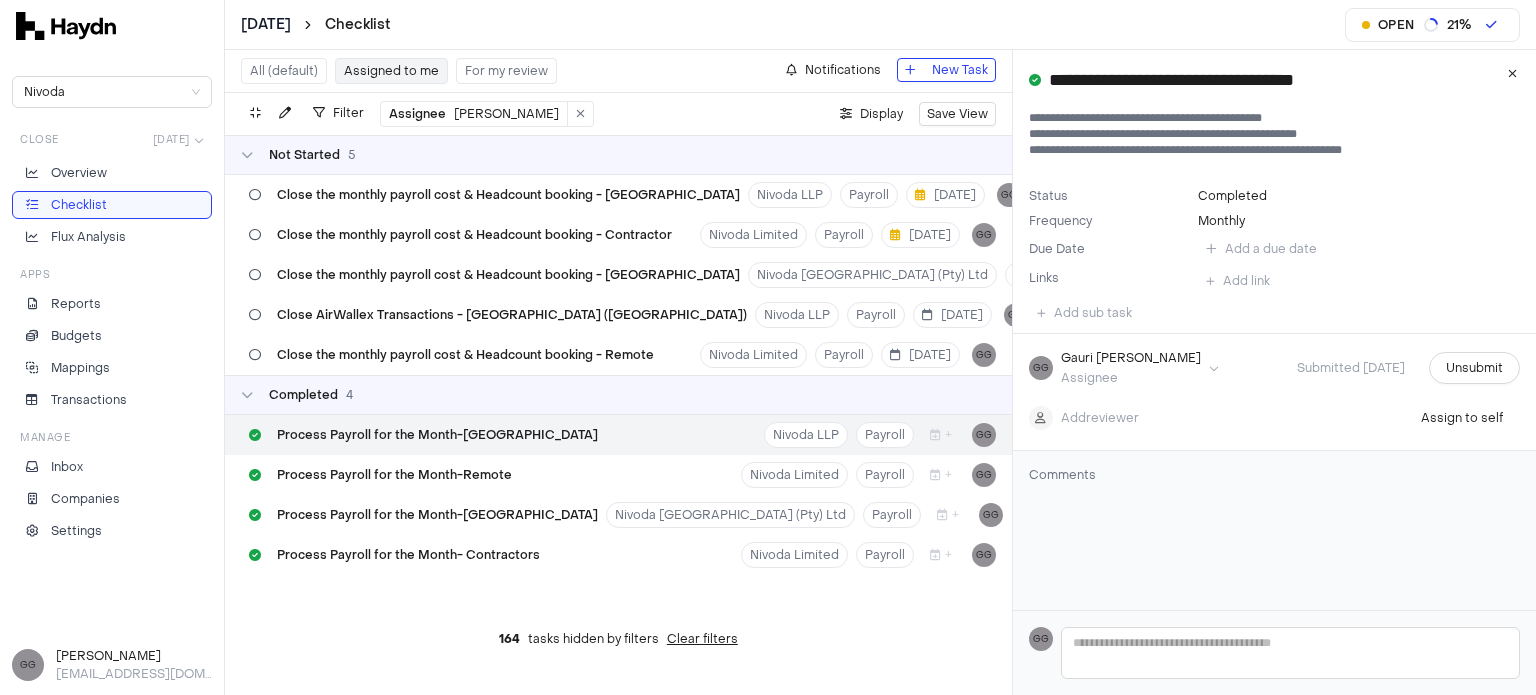 click on "Checklist" at bounding box center [112, 205] 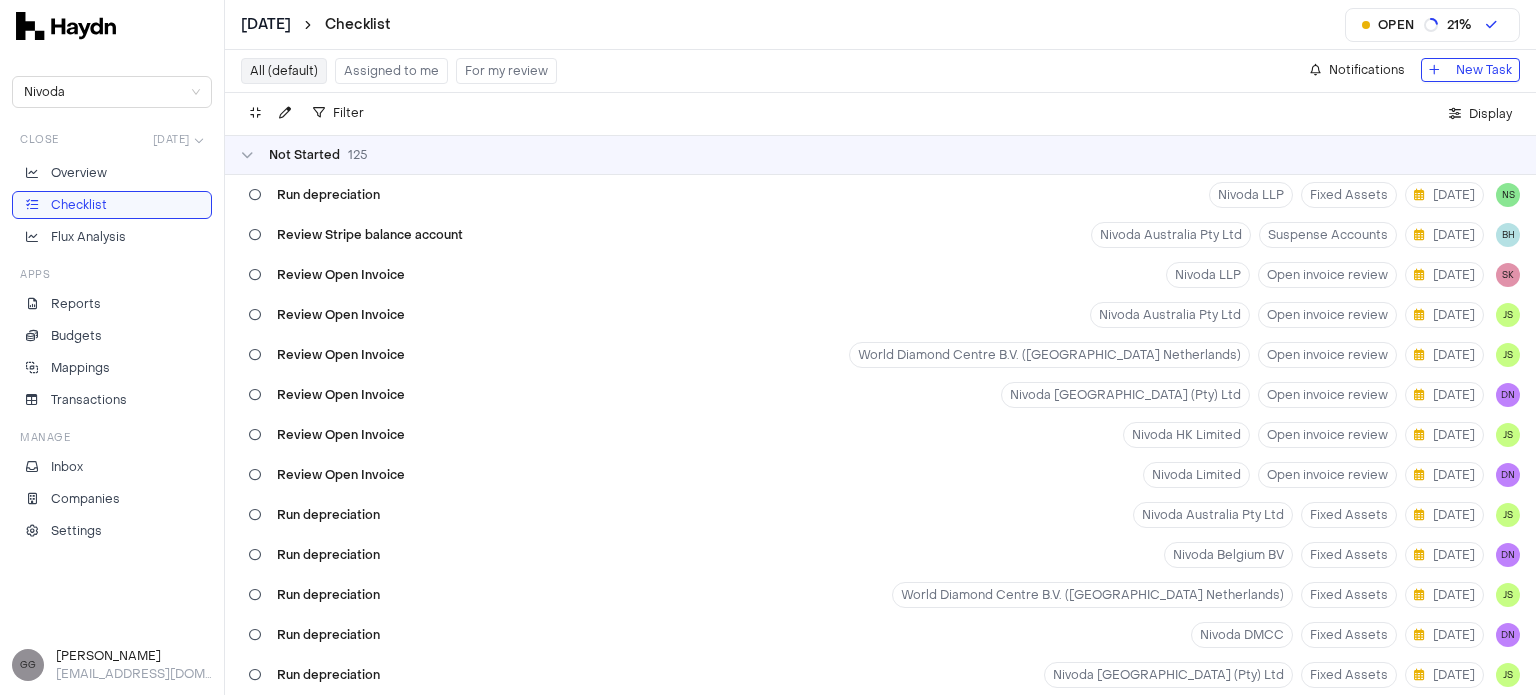 click on "Assigned to me" at bounding box center [391, 71] 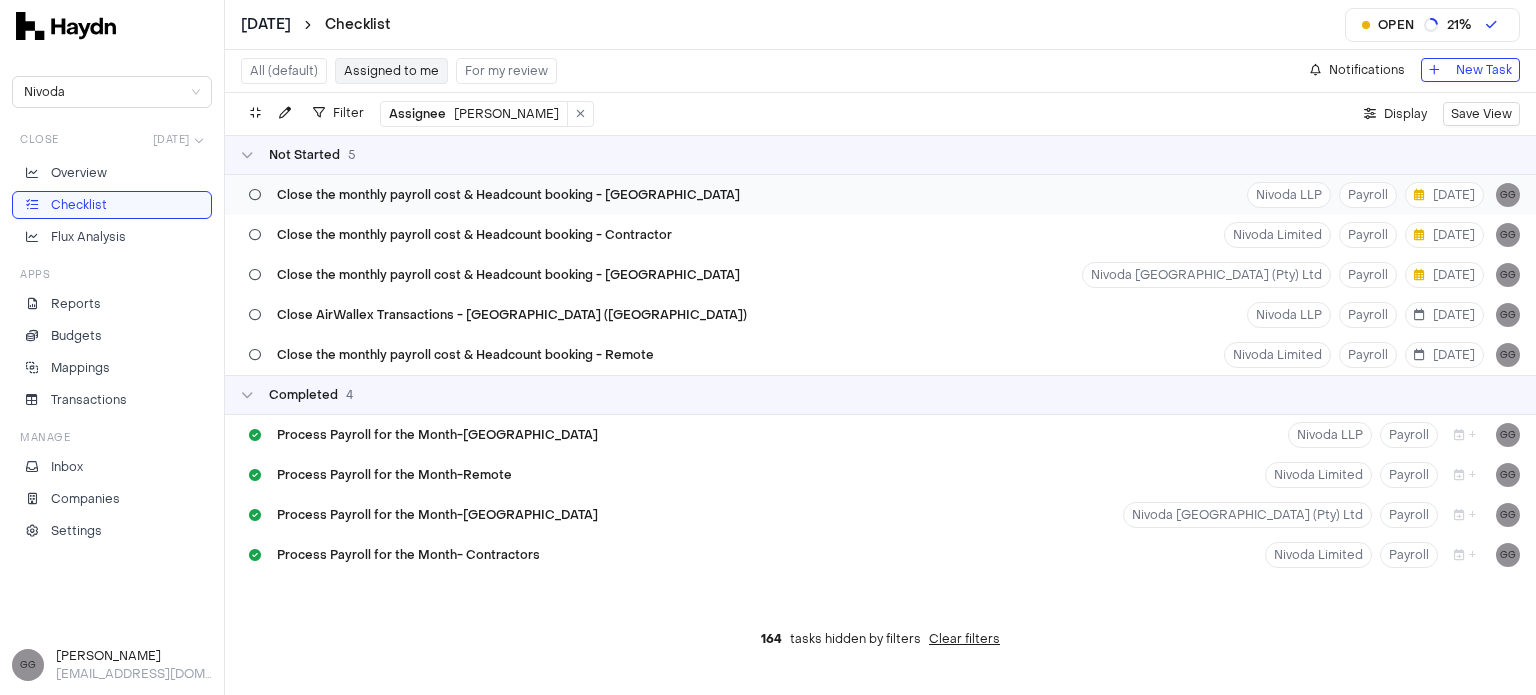 click on "Close the monthly payroll cost & Headcount booking - [GEOGRAPHIC_DATA] Nivoda LLP Payroll [DATE] GG" at bounding box center [880, 195] 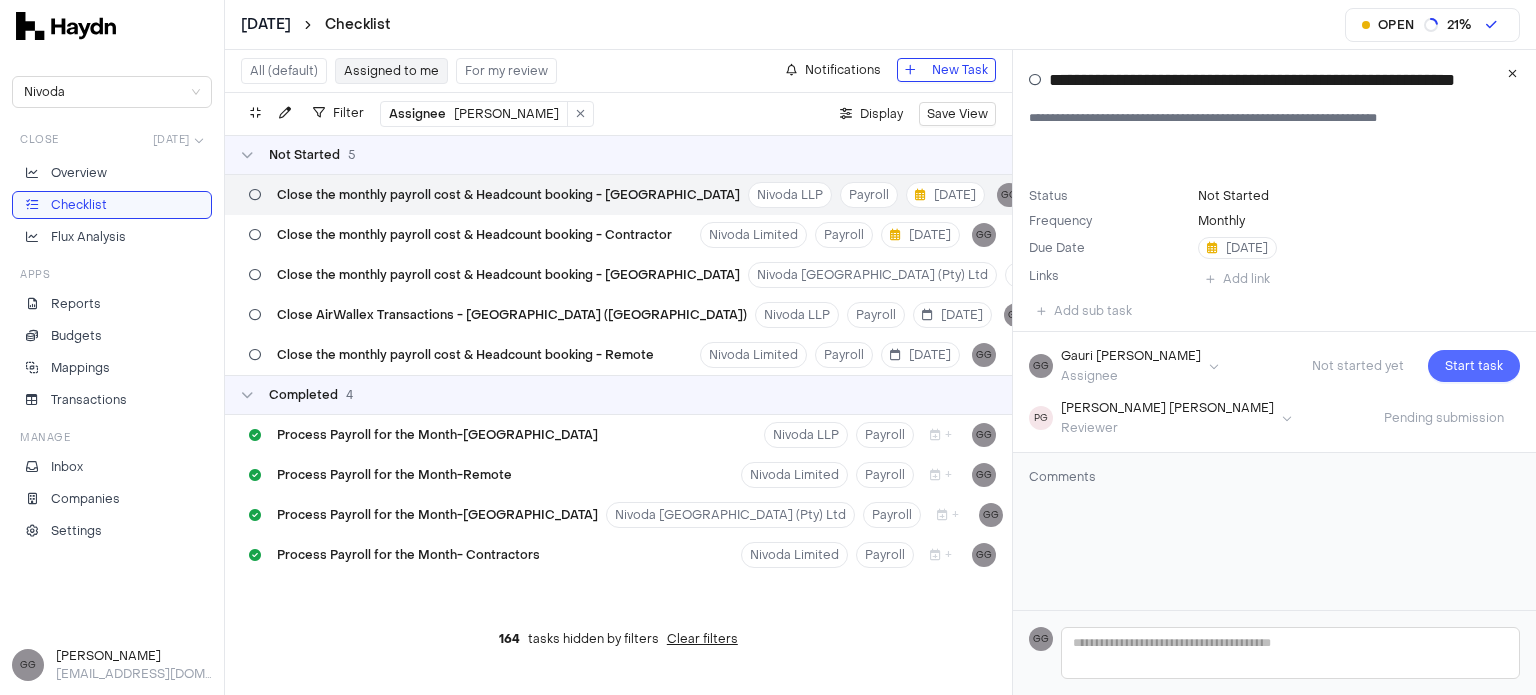 click on "Start task" at bounding box center (1474, 366) 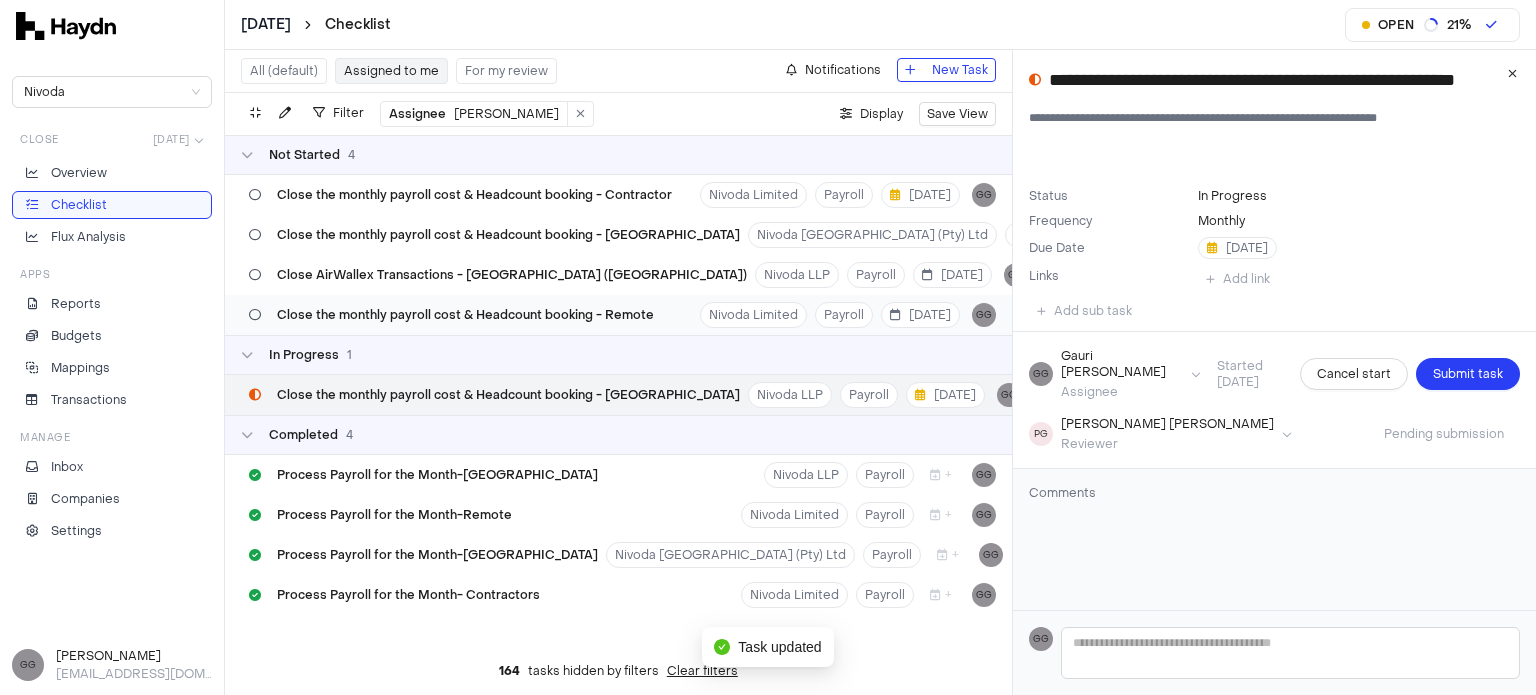 click on "Close the monthly payroll cost & Headcount booking - Remote" at bounding box center (465, 315) 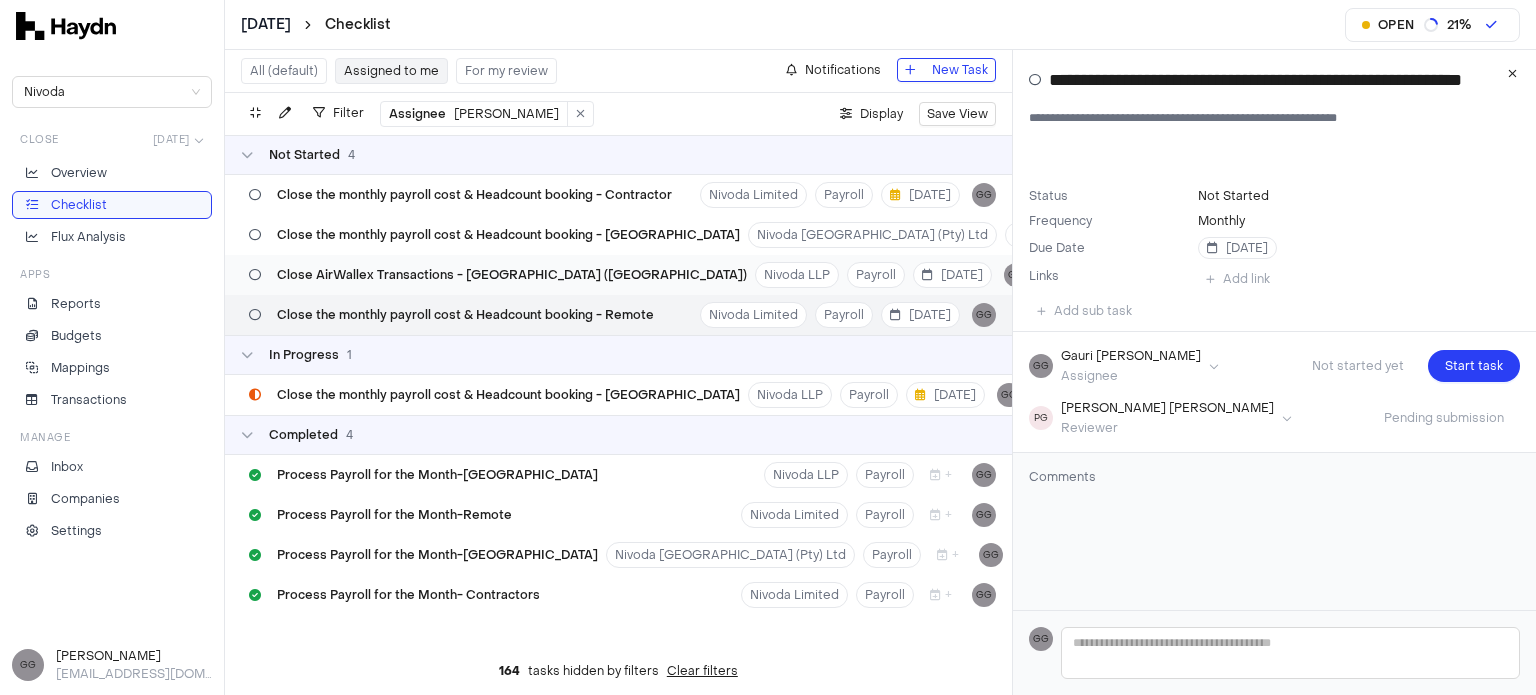 click on "Close AirWallex Transactions  - [GEOGRAPHIC_DATA] ([GEOGRAPHIC_DATA]) Nivoda LLP Payroll [DATE] GG" at bounding box center (618, 275) 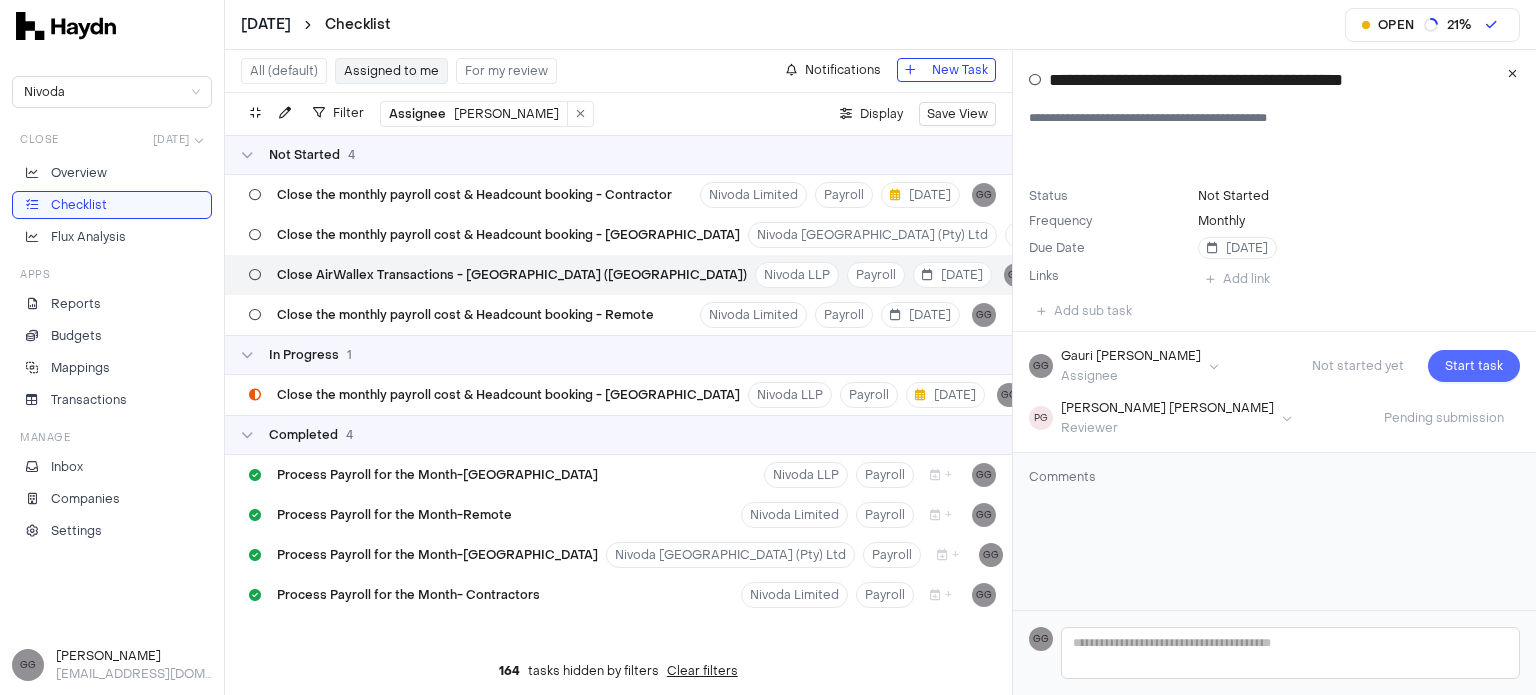 click on "Start task" at bounding box center [1474, 366] 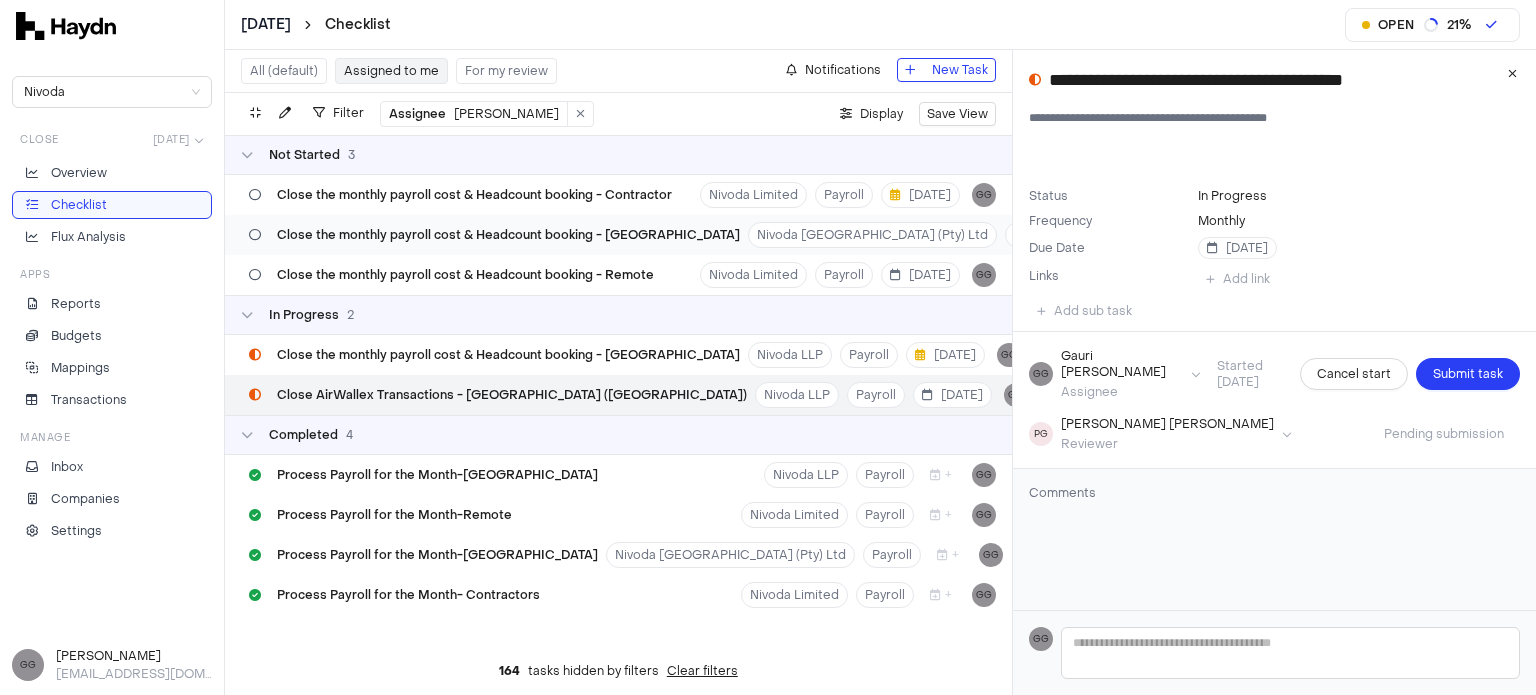 click on "Close the monthly payroll cost & Headcount booking - [GEOGRAPHIC_DATA]" at bounding box center [494, 235] 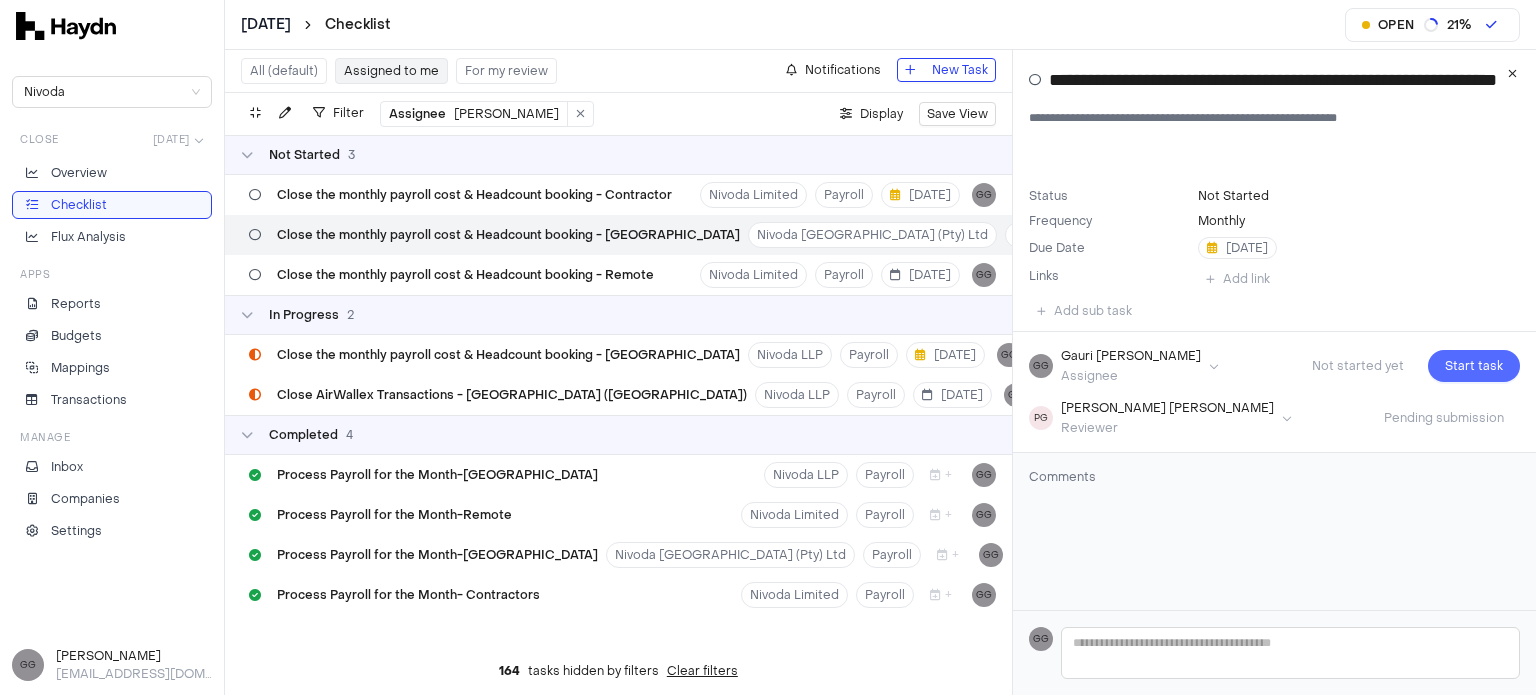 click on "Start task" at bounding box center (1474, 366) 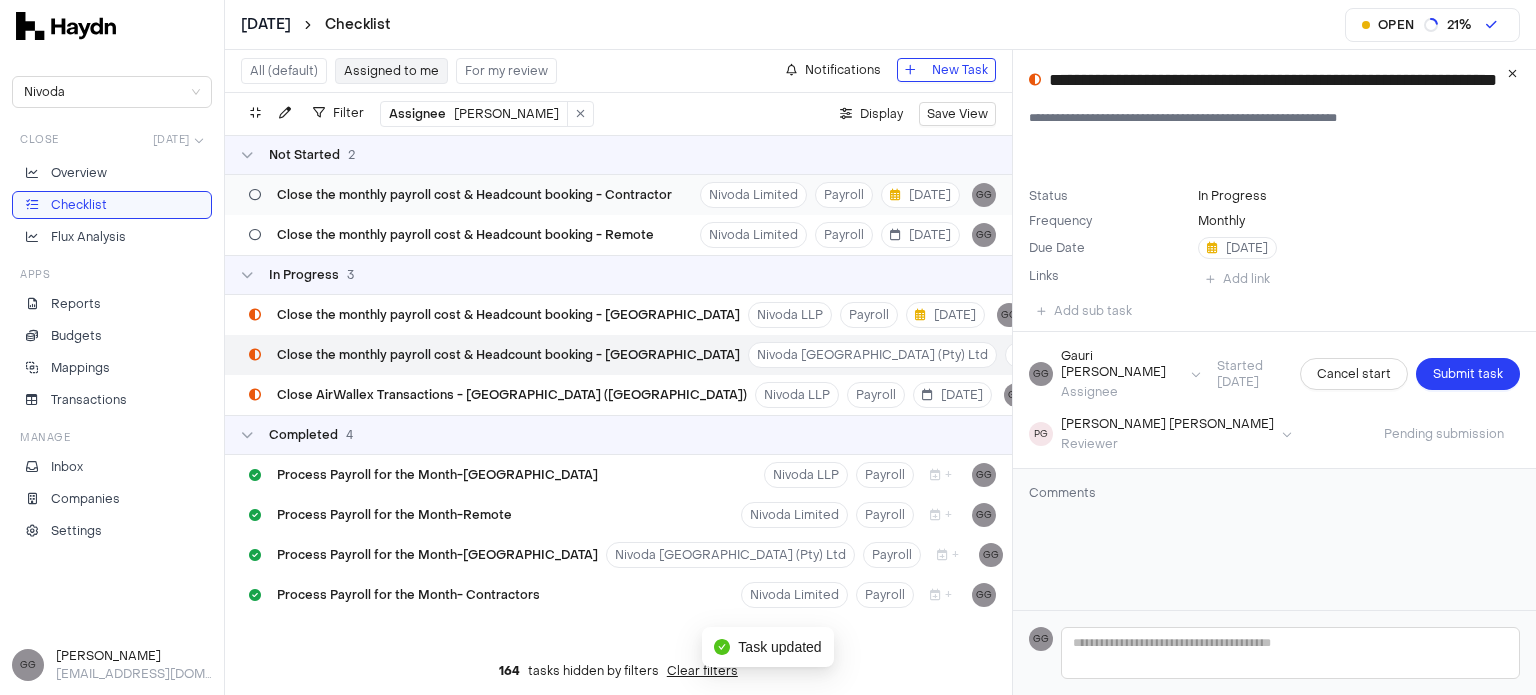 click on "Close the monthly payroll cost & Headcount booking - Contractor" at bounding box center [474, 195] 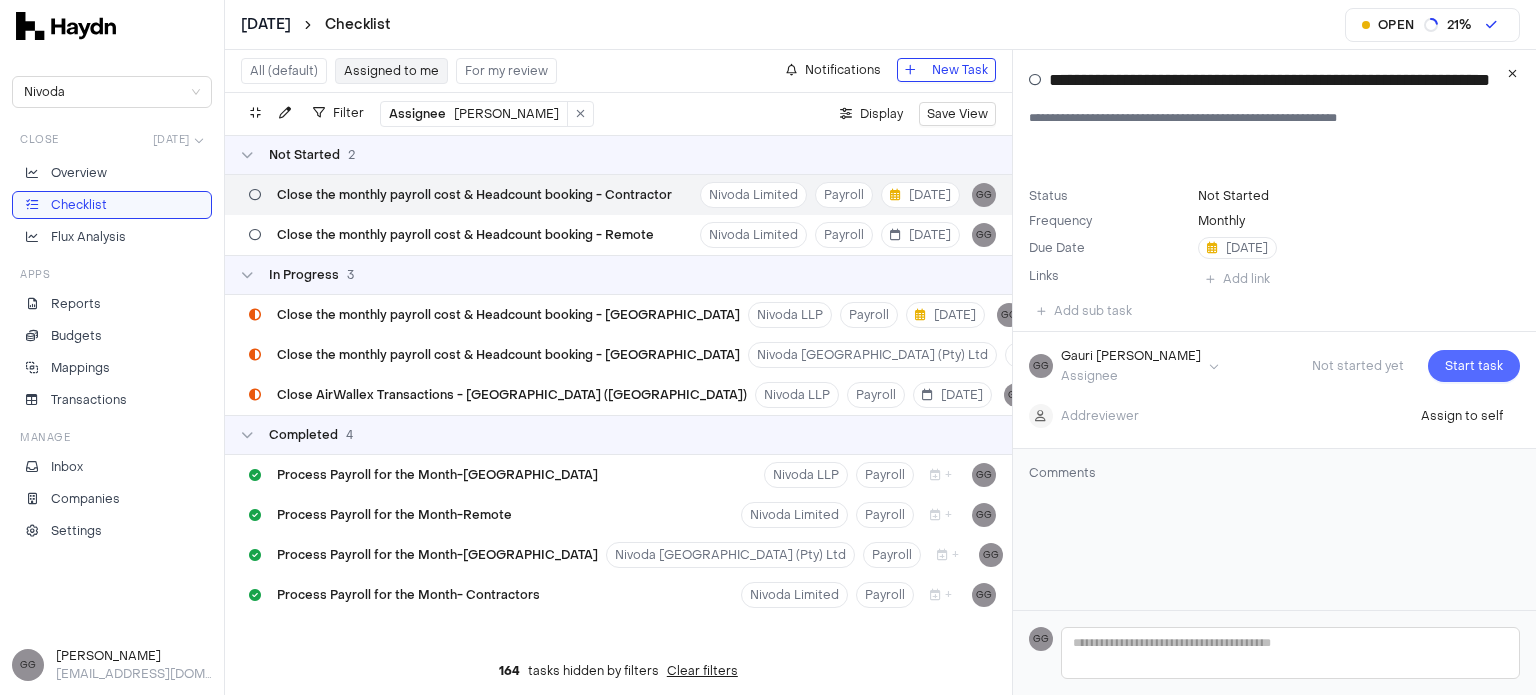 click on "Start task" at bounding box center (1474, 366) 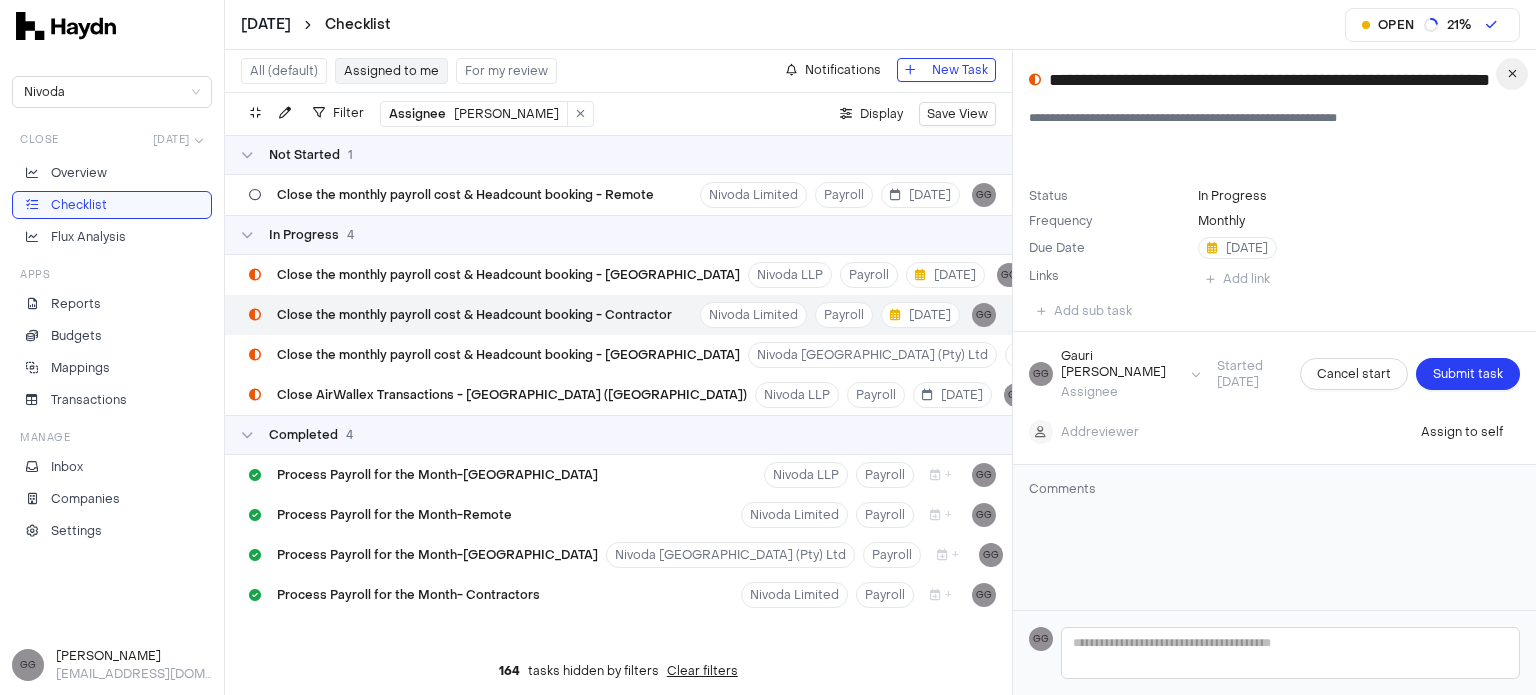 click at bounding box center (1512, 74) 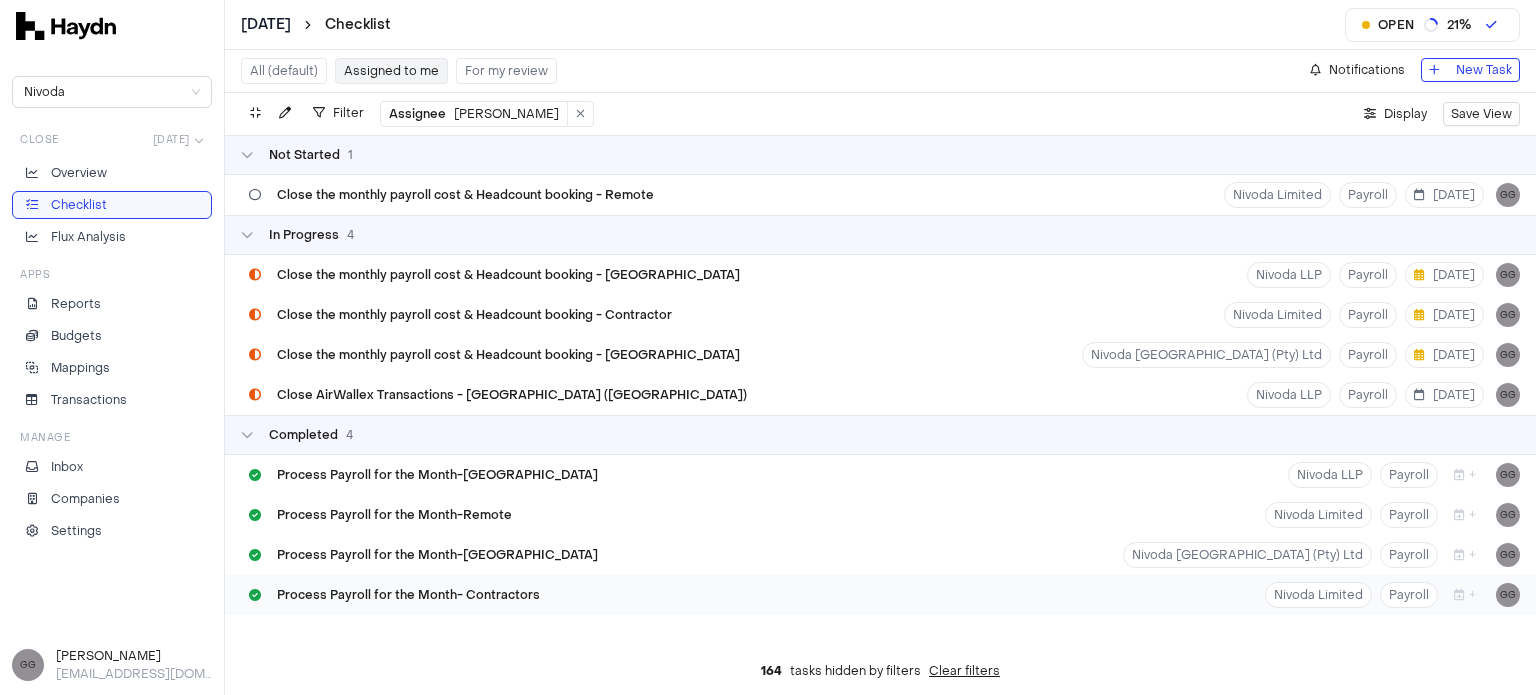click on "Process Payroll for the Month- Contractors Nivoda Limited Payroll + GG" at bounding box center (880, 595) 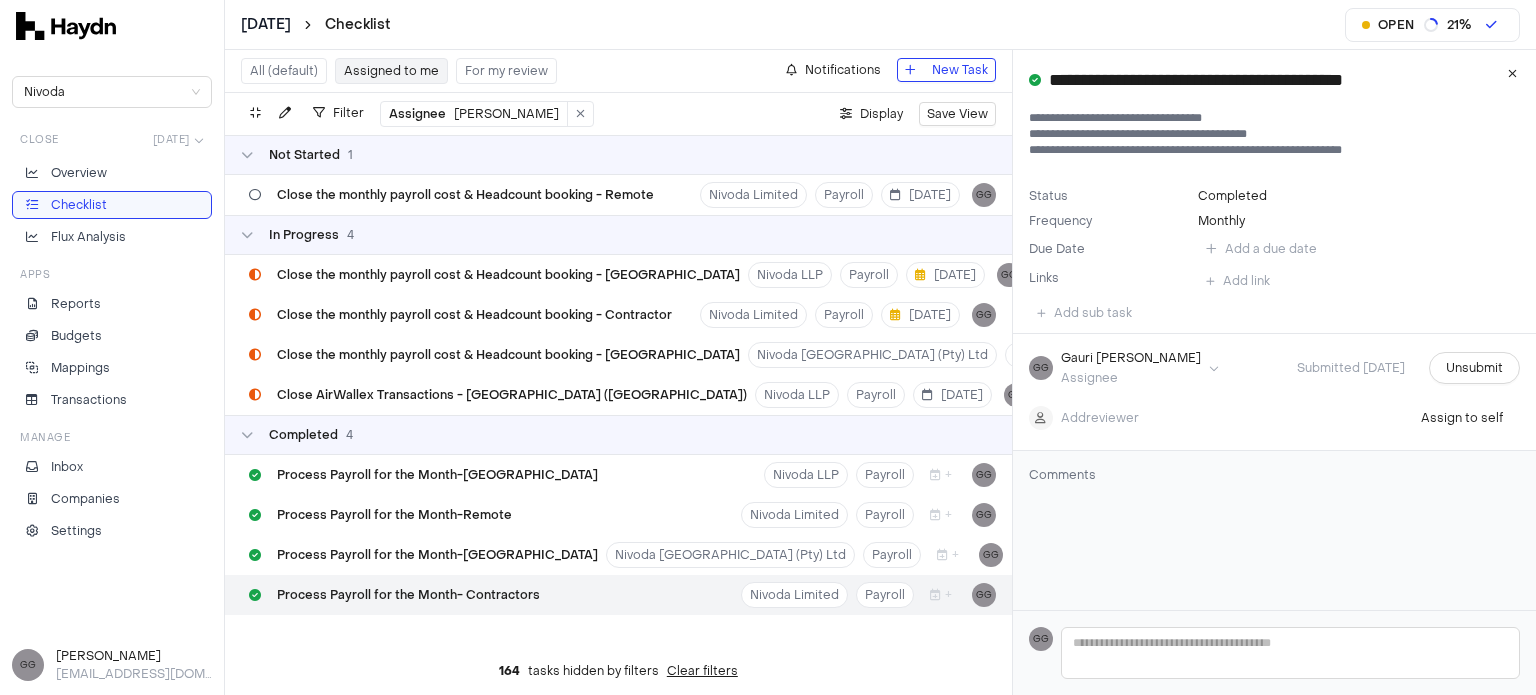 type 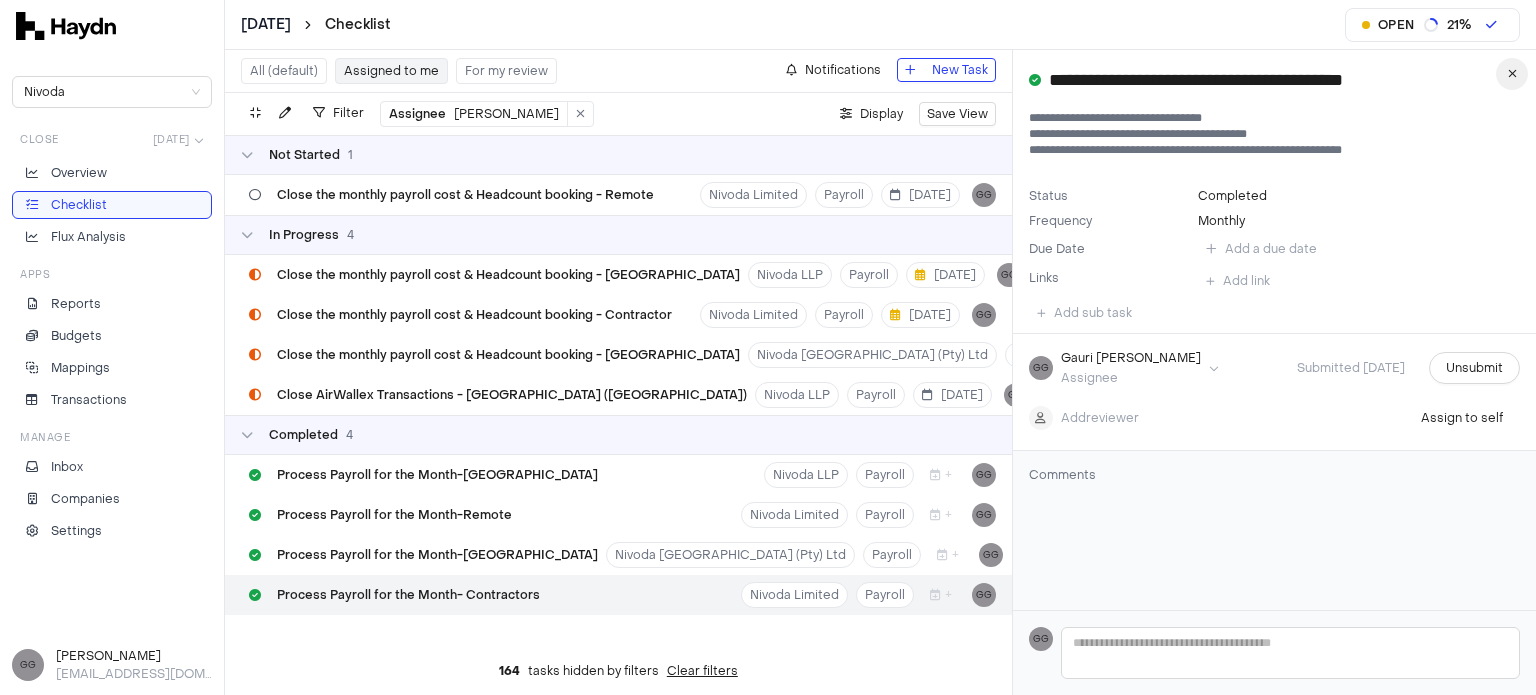 click at bounding box center [1512, 74] 